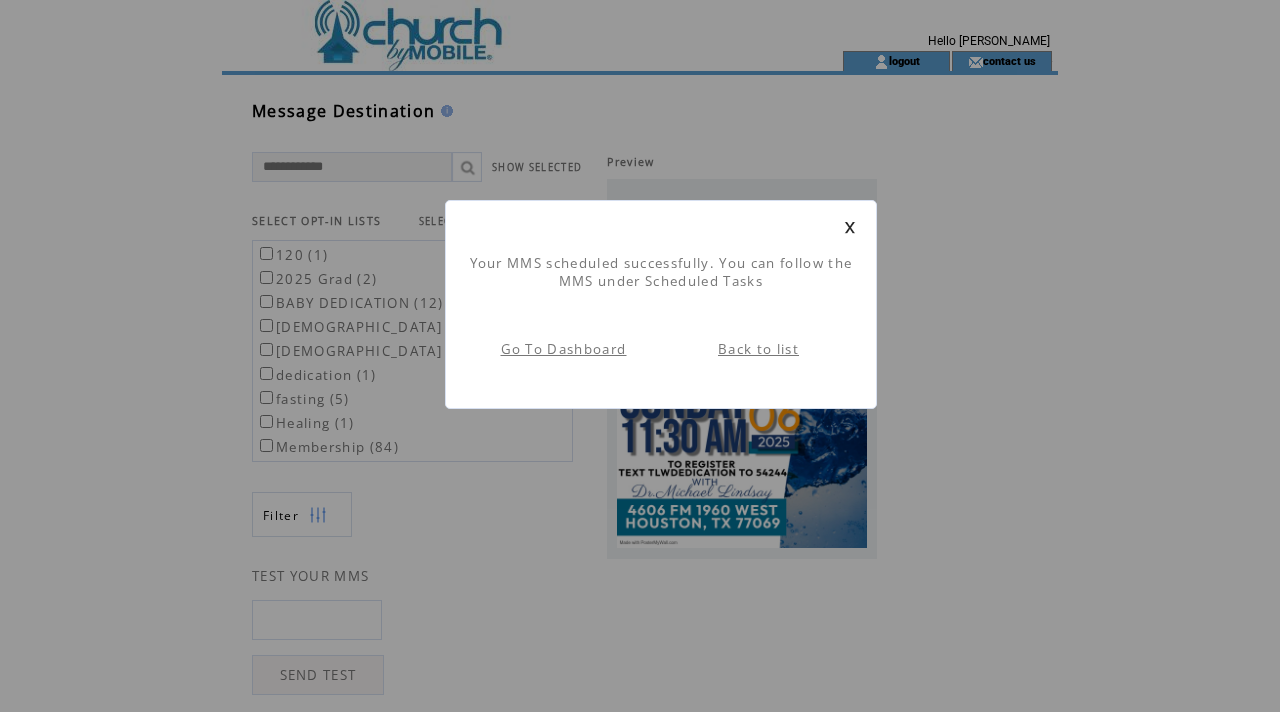 scroll, scrollTop: 1, scrollLeft: 0, axis: vertical 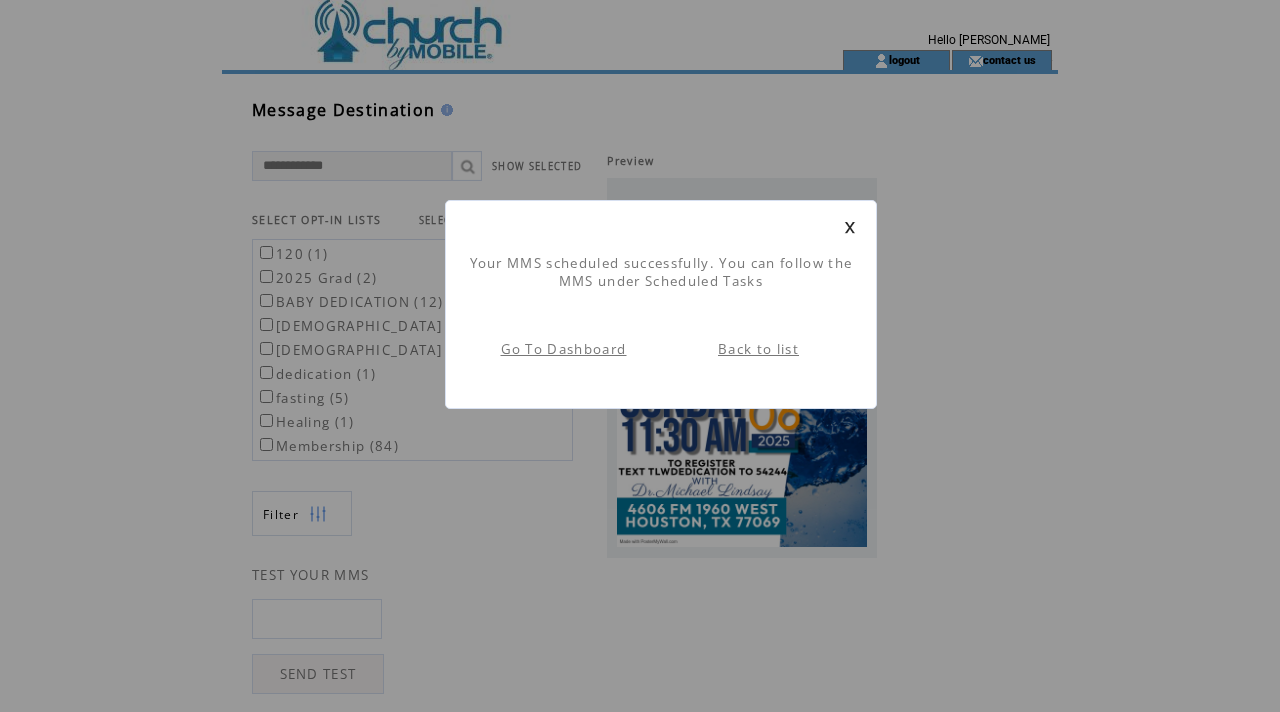 click at bounding box center (850, 227) 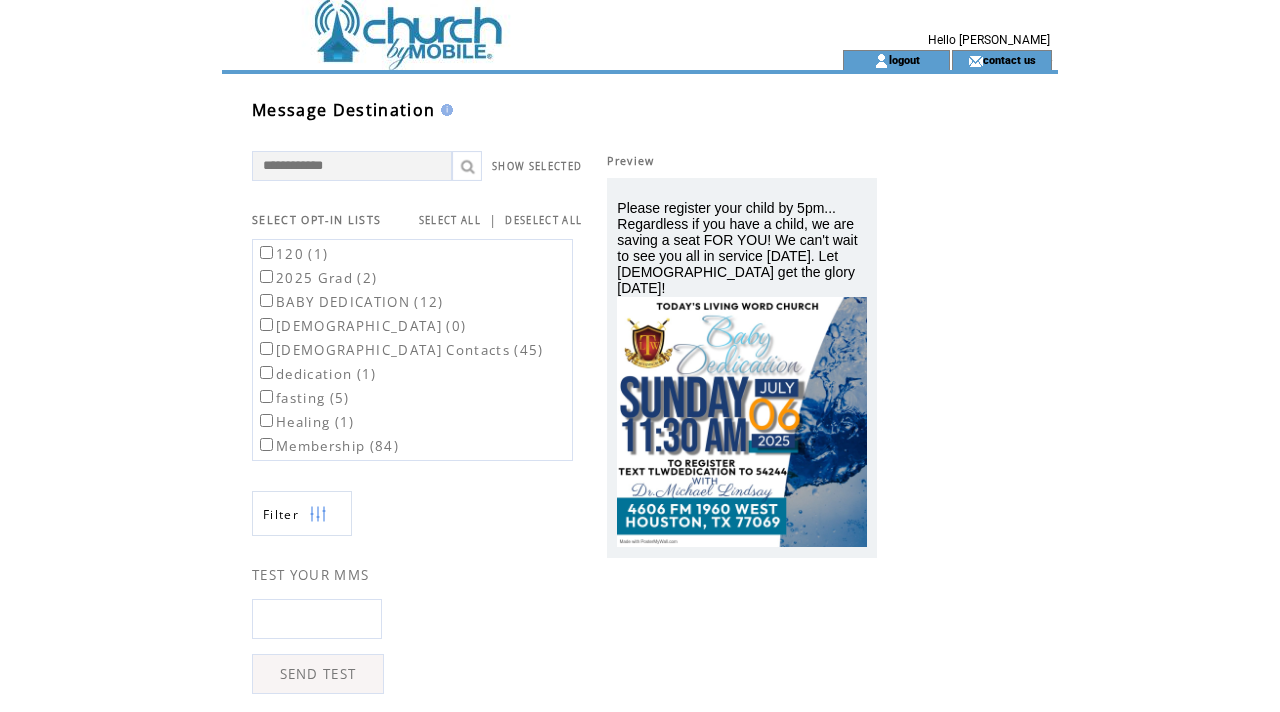 scroll, scrollTop: 0, scrollLeft: 0, axis: both 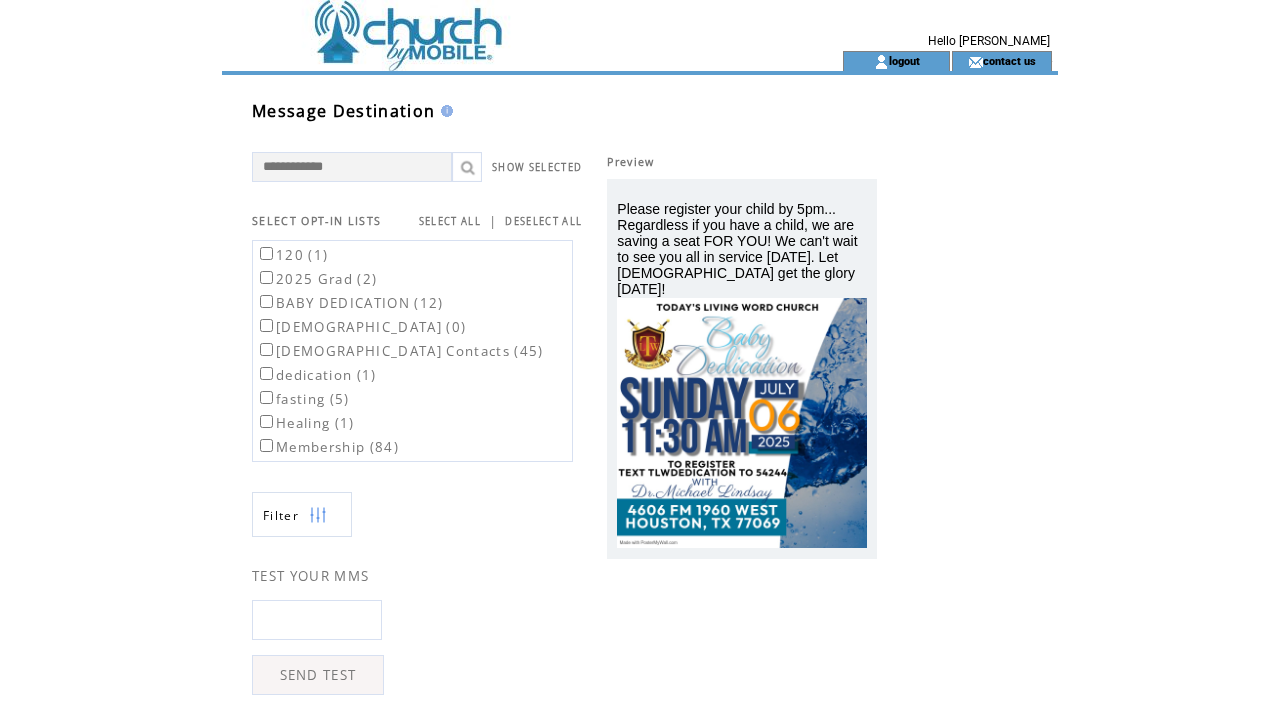 click at bounding box center [496, 61] 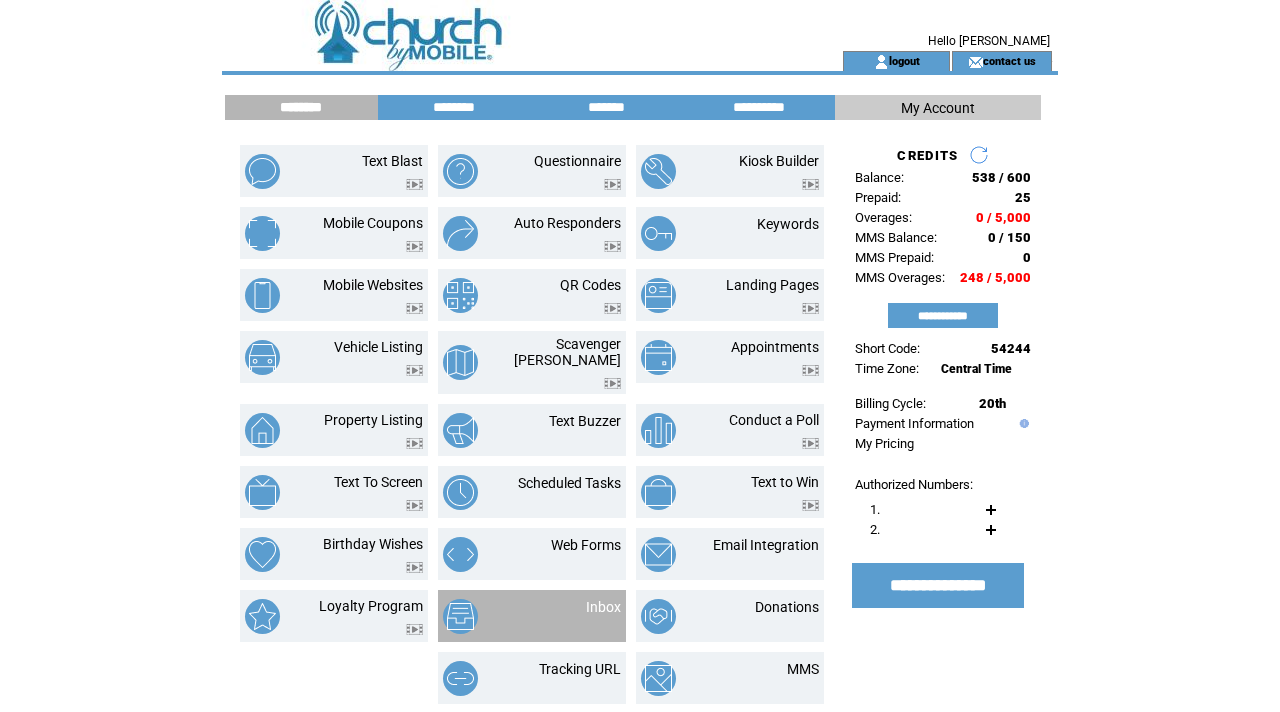 scroll, scrollTop: 0, scrollLeft: 0, axis: both 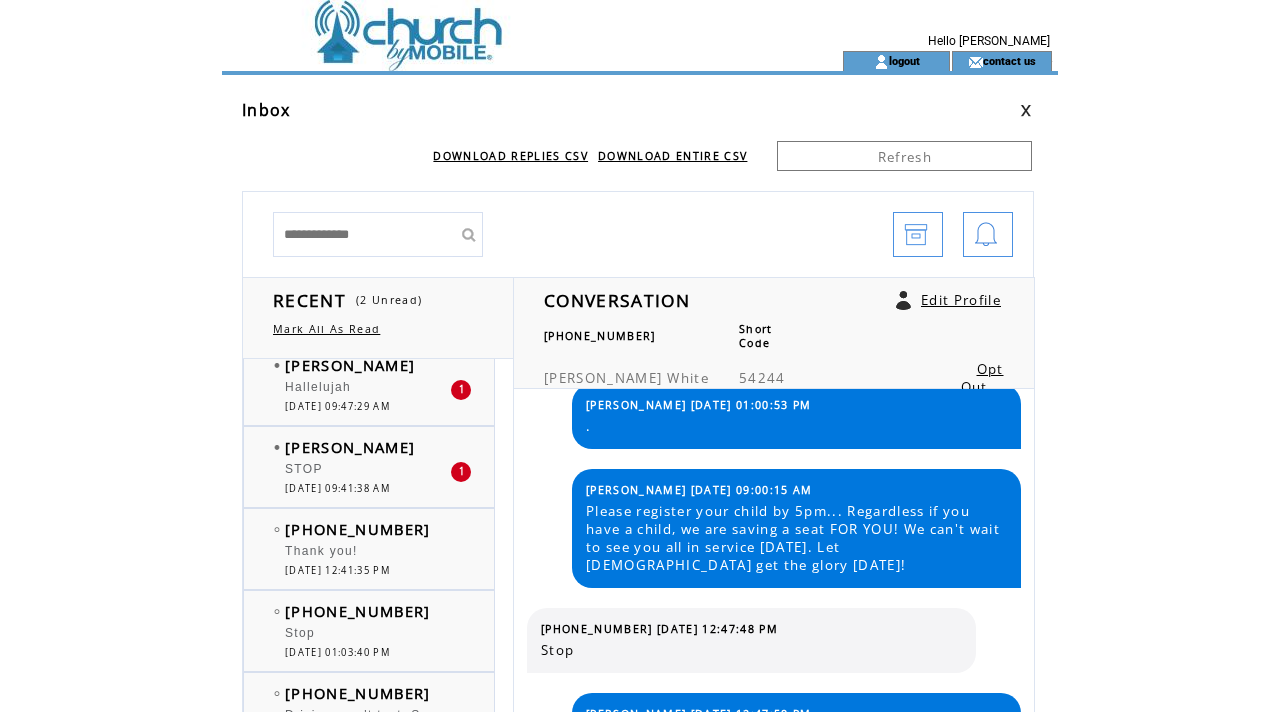 click on "Susan Ivey
STOP 1
07/05/2025 09:41:38 AM" at bounding box center [389, 467] 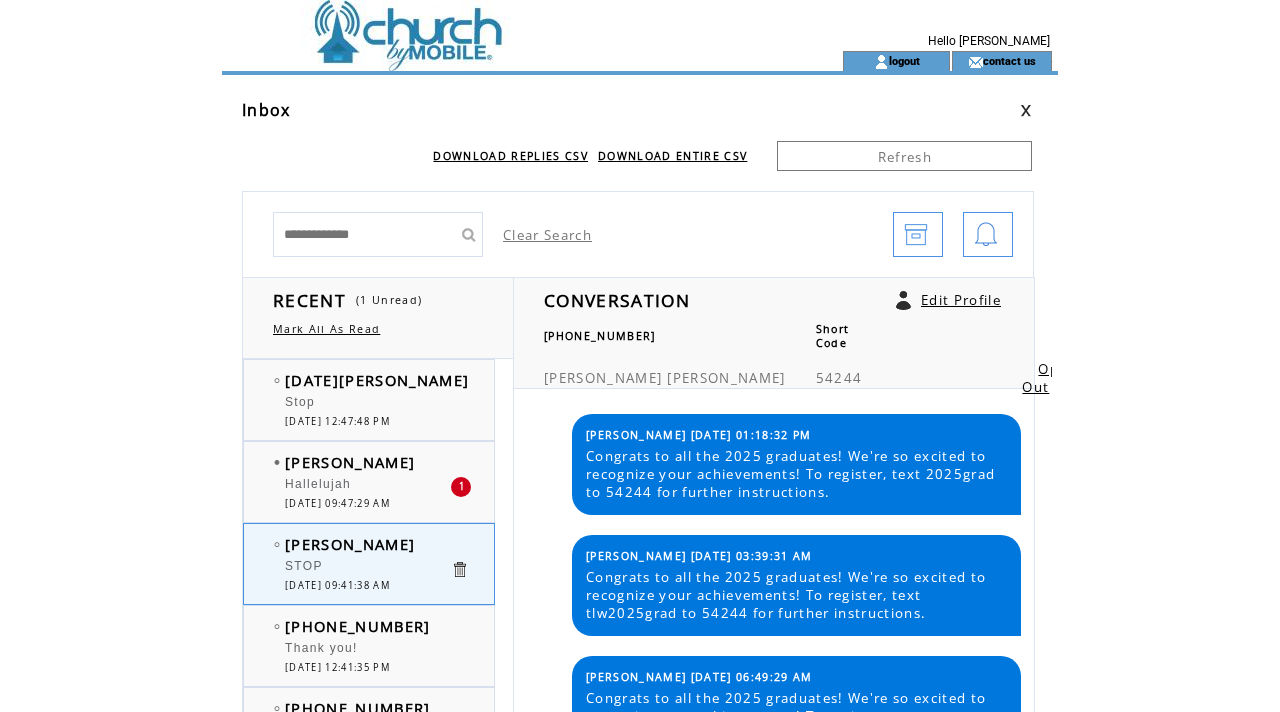 scroll, scrollTop: 0, scrollLeft: 0, axis: both 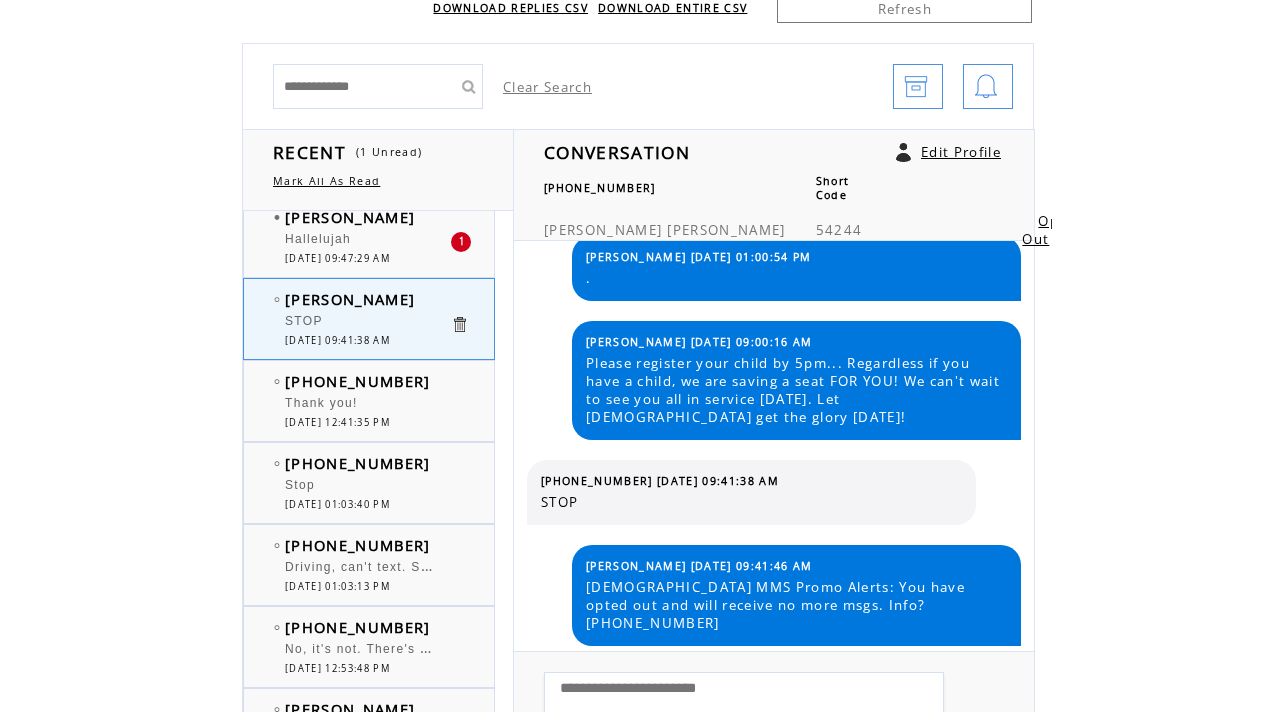 click on "Opt Out" at bounding box center [1043, 230] 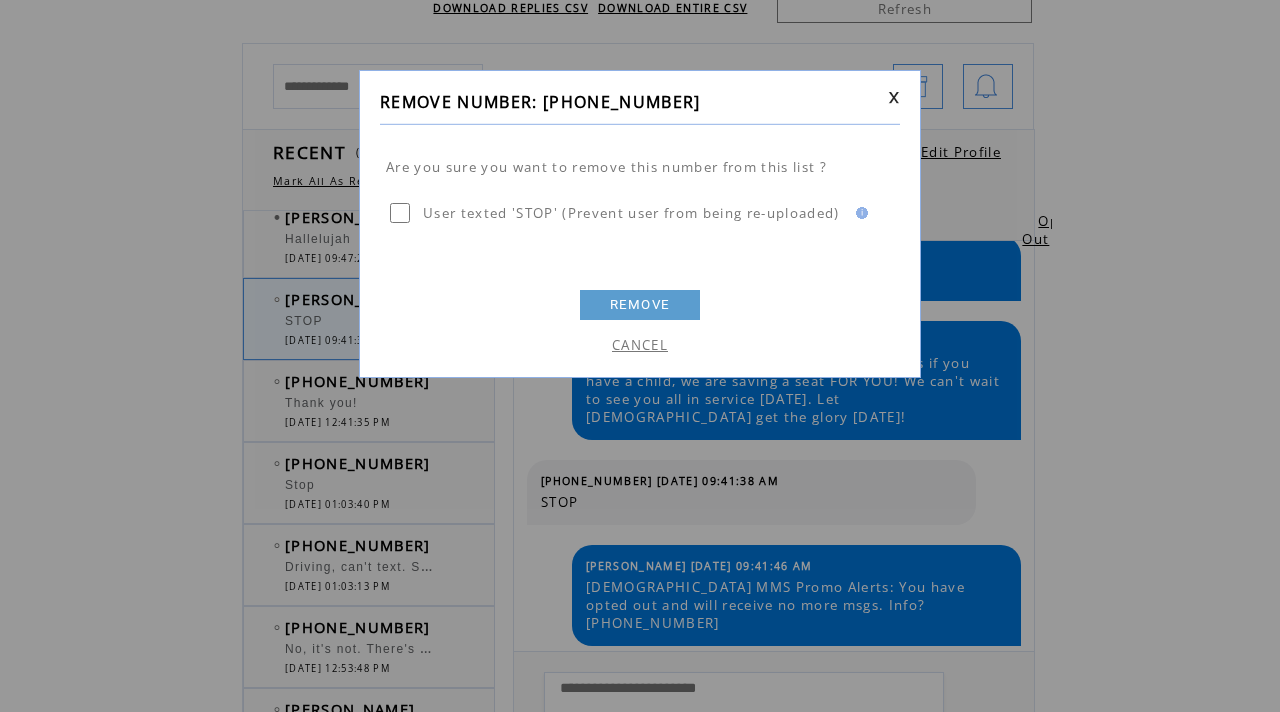 click on "REMOVE" at bounding box center (640, 305) 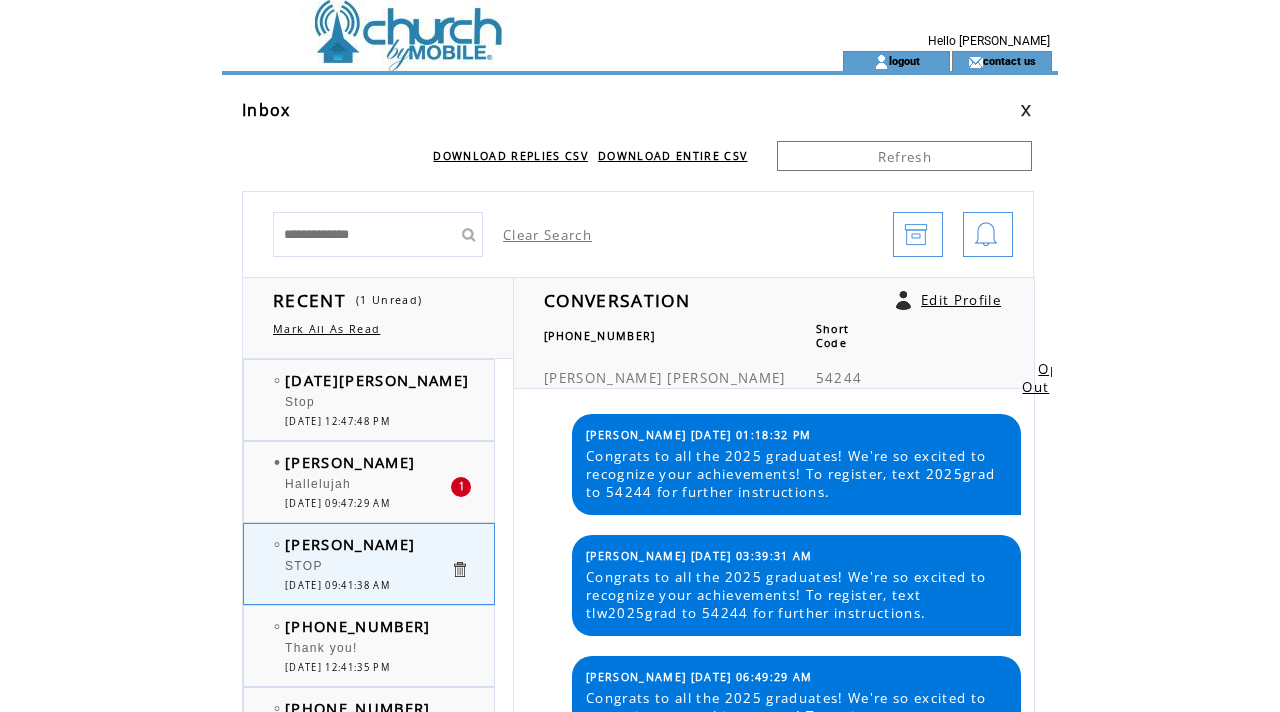 scroll, scrollTop: 0, scrollLeft: 0, axis: both 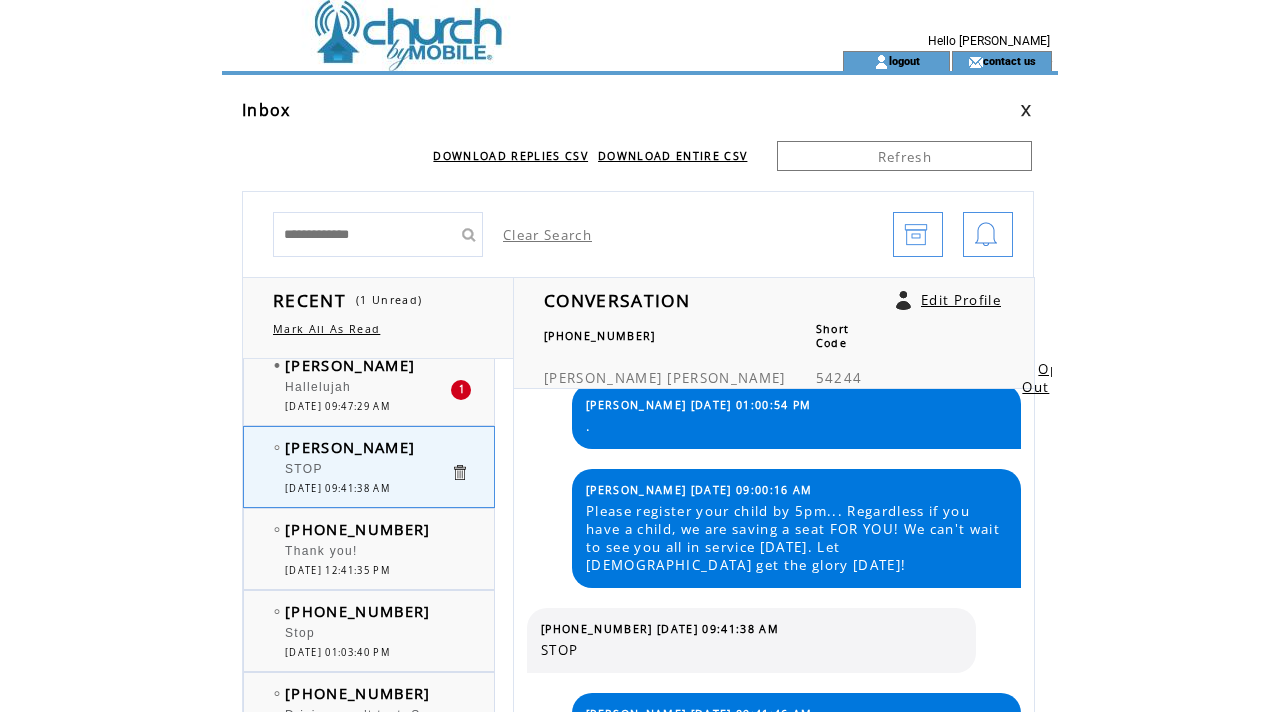click on "Hallelujah" at bounding box center [367, 390] 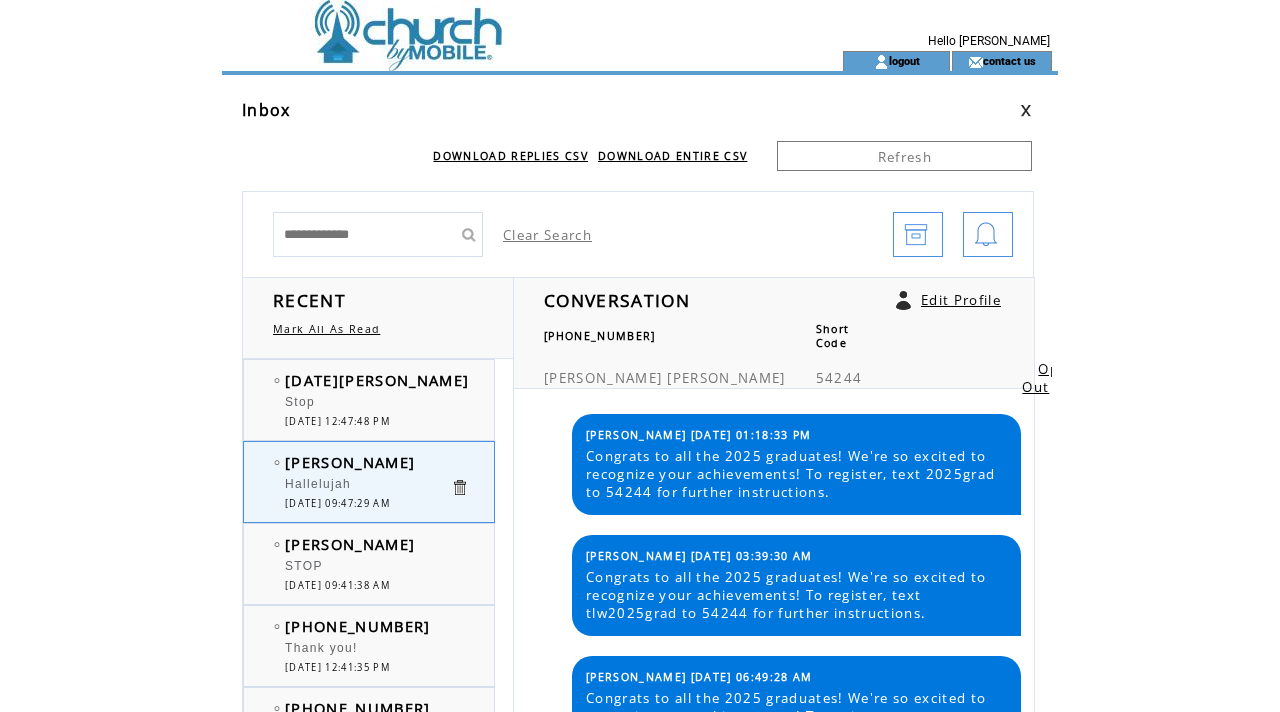 scroll, scrollTop: 0, scrollLeft: 0, axis: both 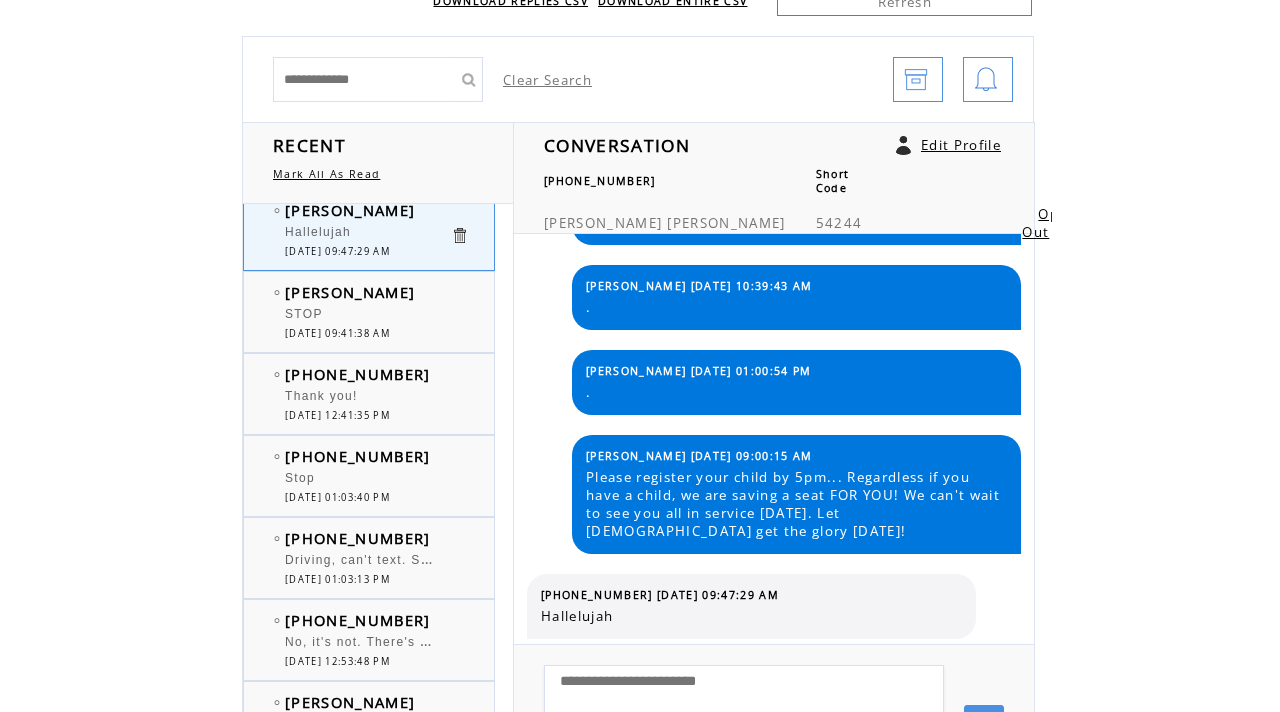 click on "Thank you!" at bounding box center [367, 399] 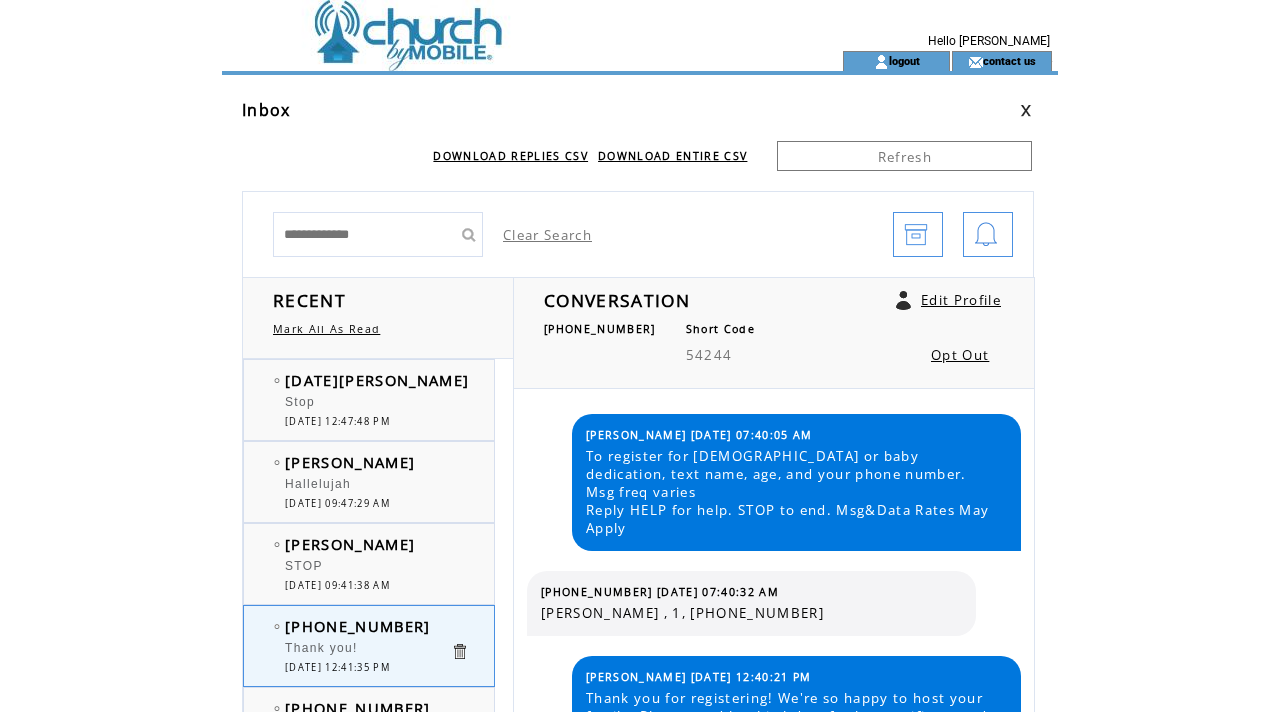 scroll, scrollTop: 0, scrollLeft: 0, axis: both 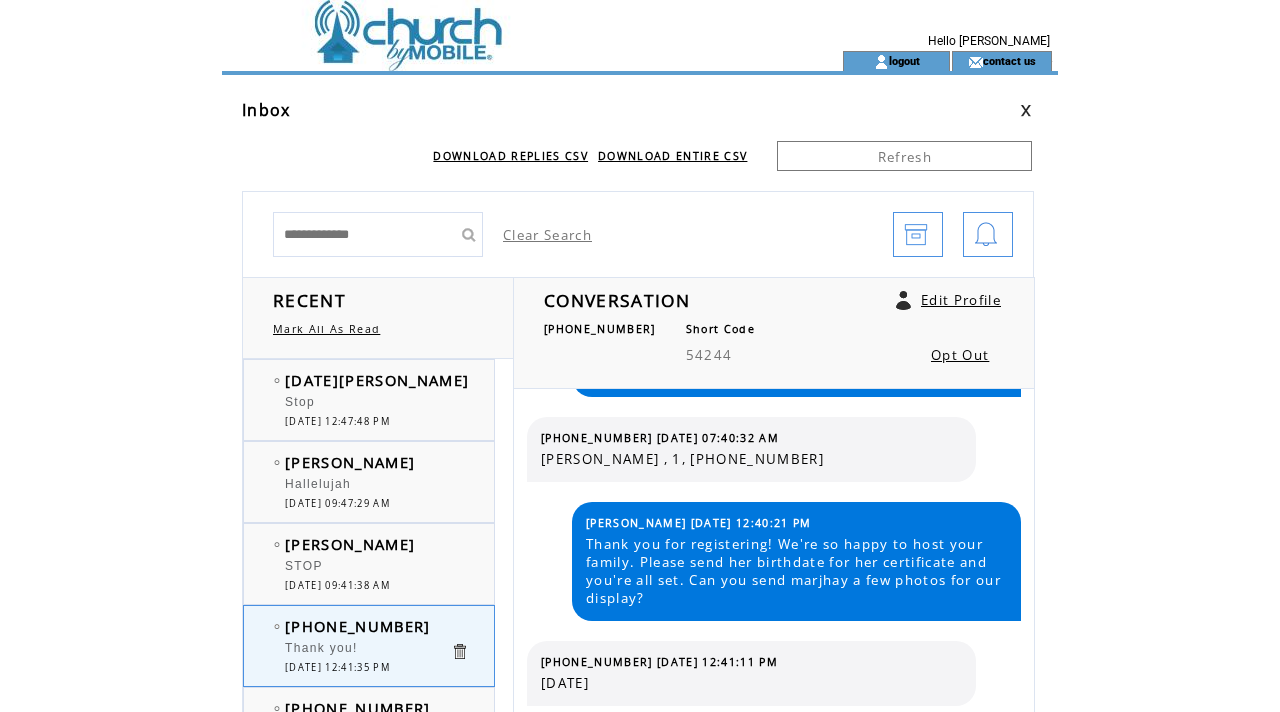 click at bounding box center [496, 25] 